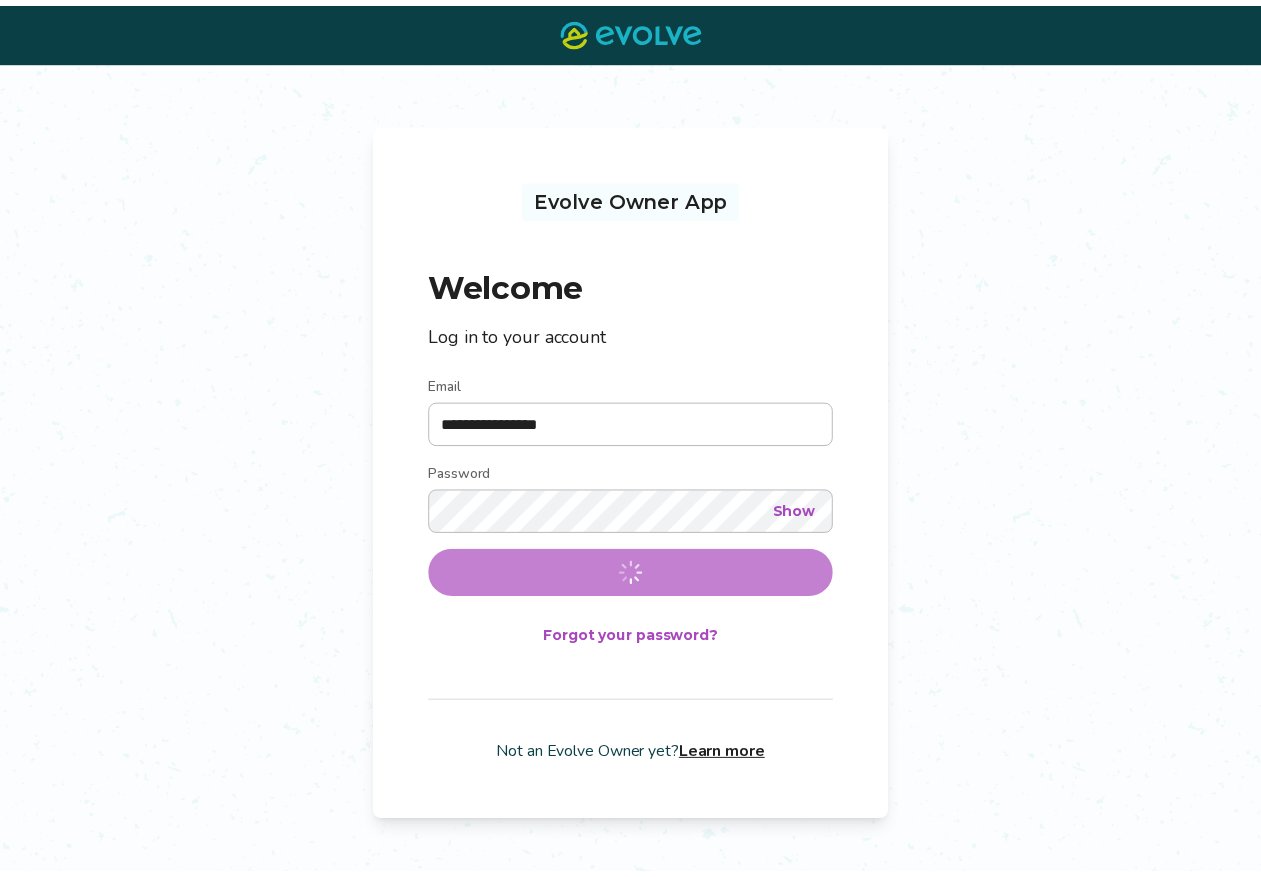 scroll, scrollTop: 0, scrollLeft: 0, axis: both 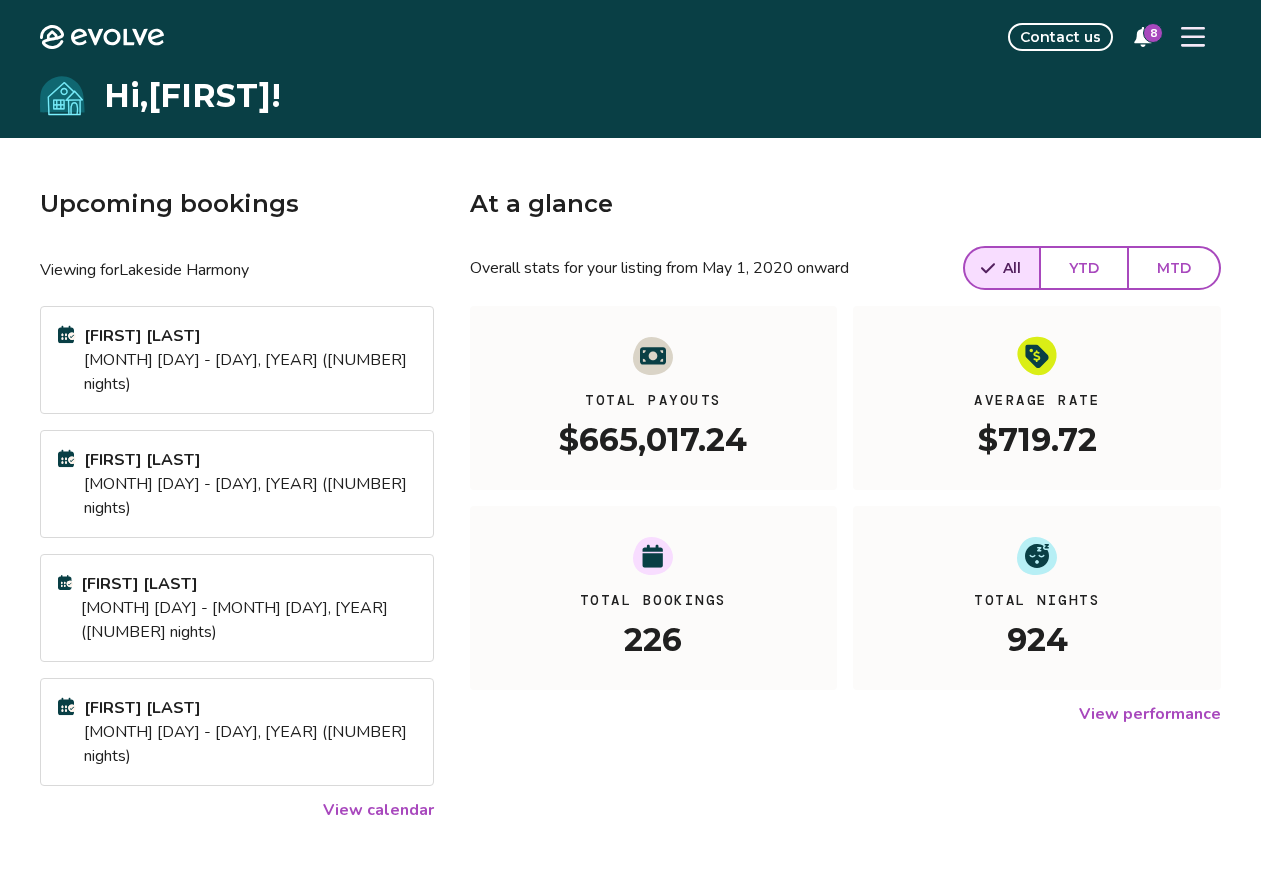 click on "View calendar" at bounding box center (378, 810) 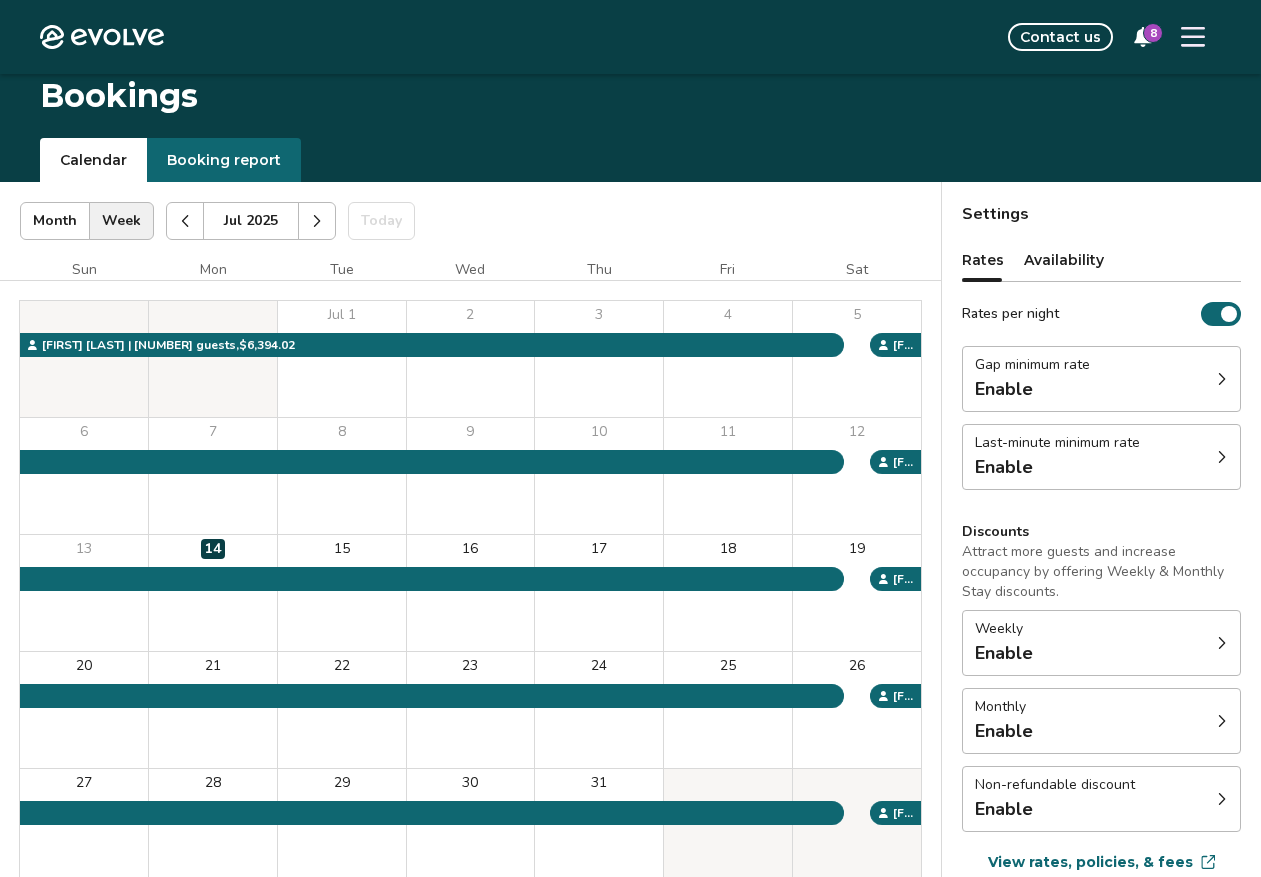scroll, scrollTop: 102, scrollLeft: 0, axis: vertical 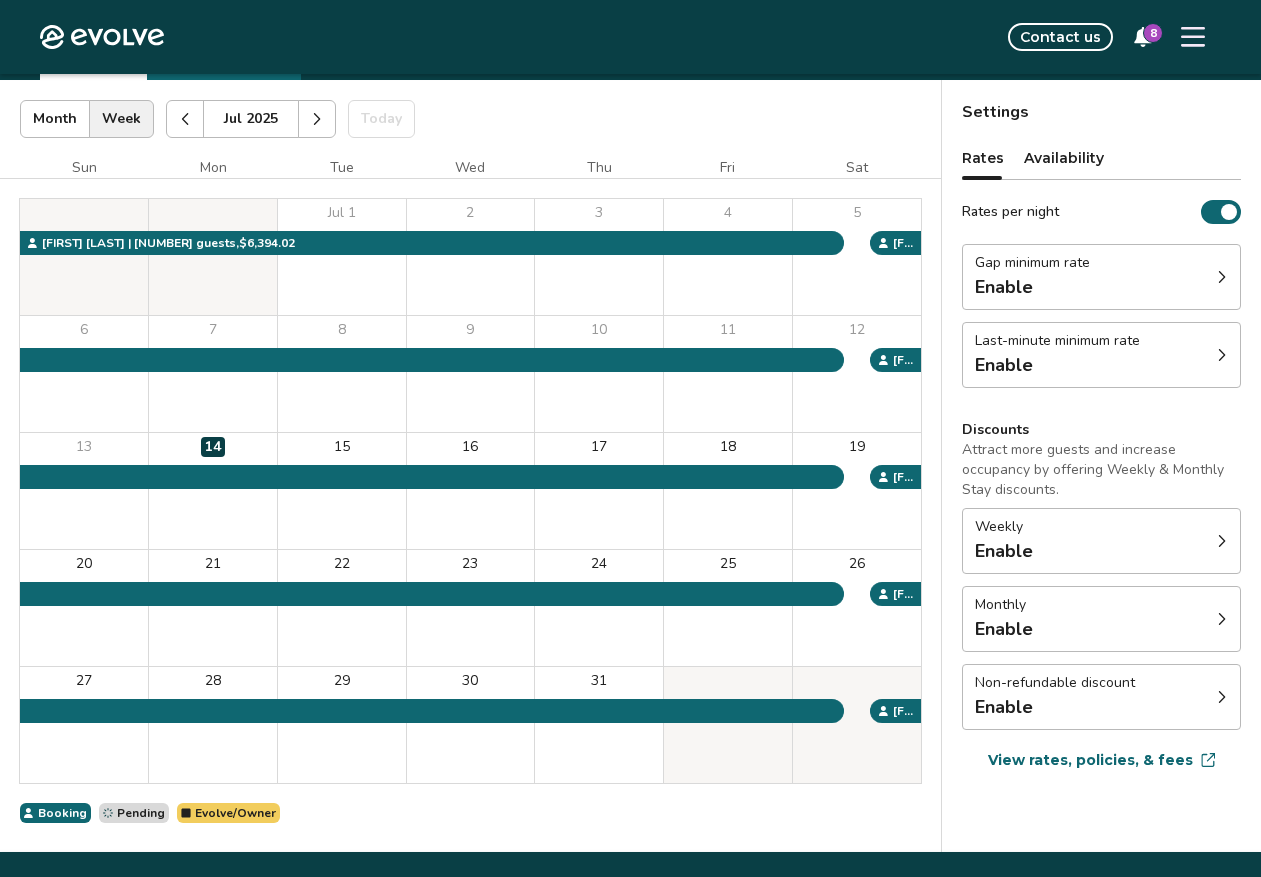 click at bounding box center [317, 119] 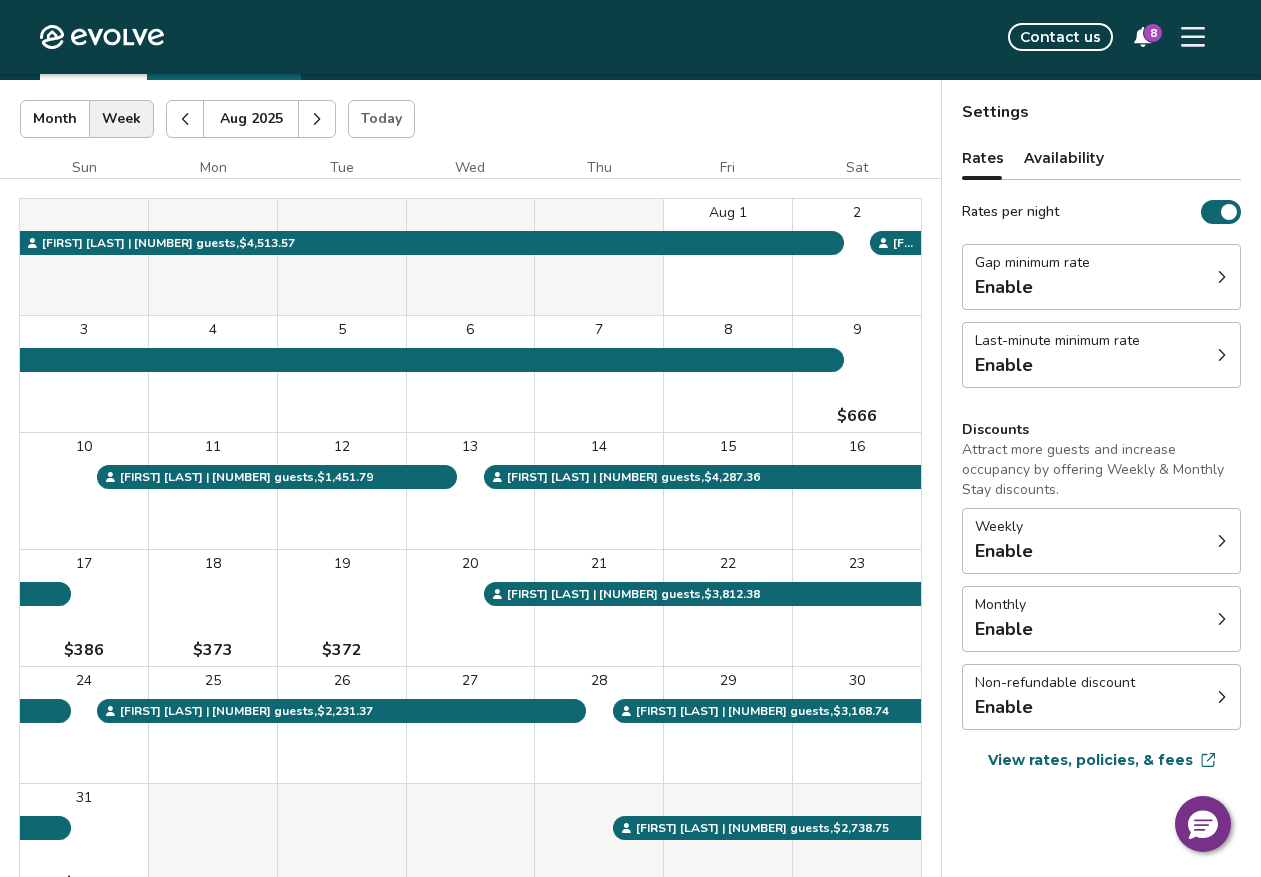 click 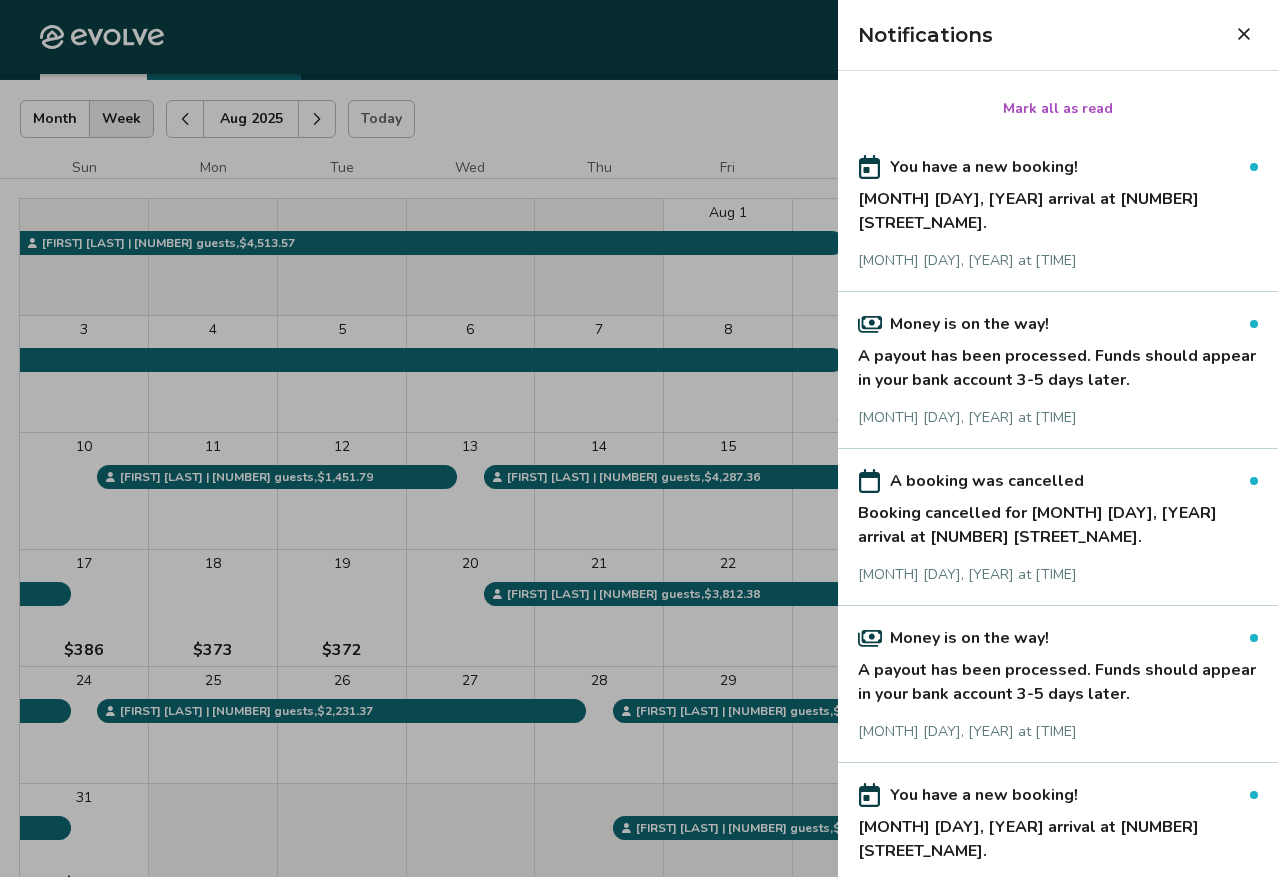 click at bounding box center [639, 438] 